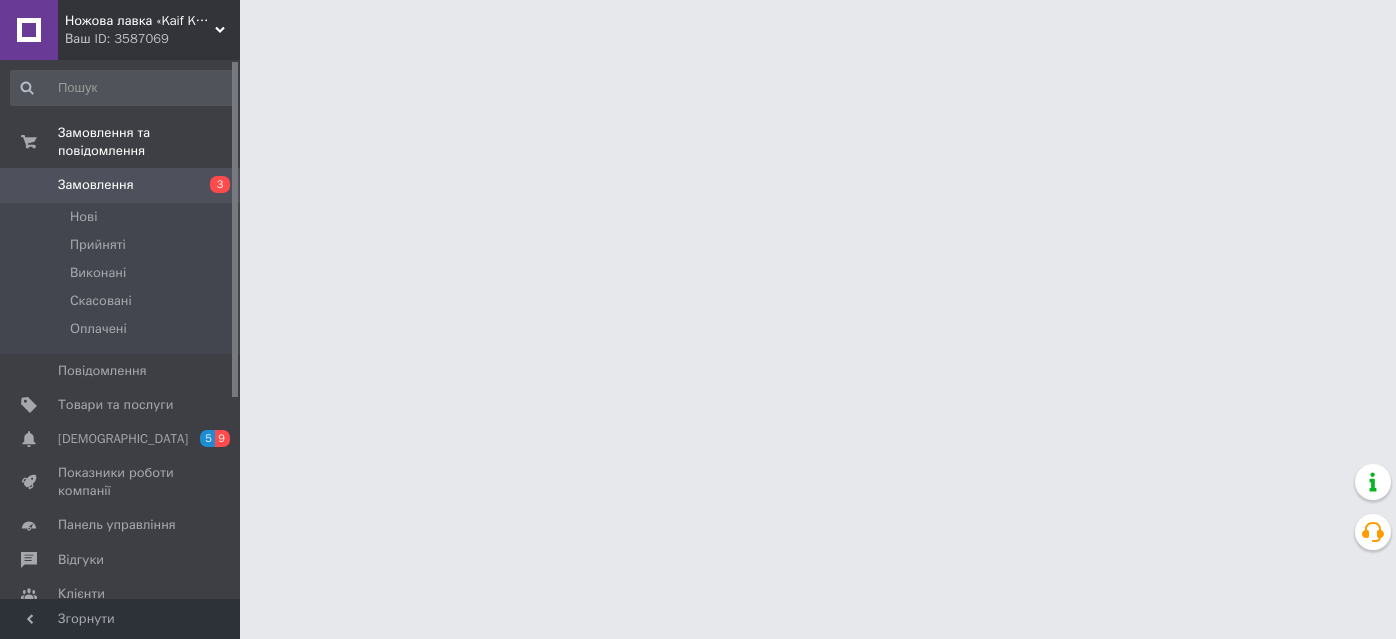 scroll, scrollTop: 0, scrollLeft: 0, axis: both 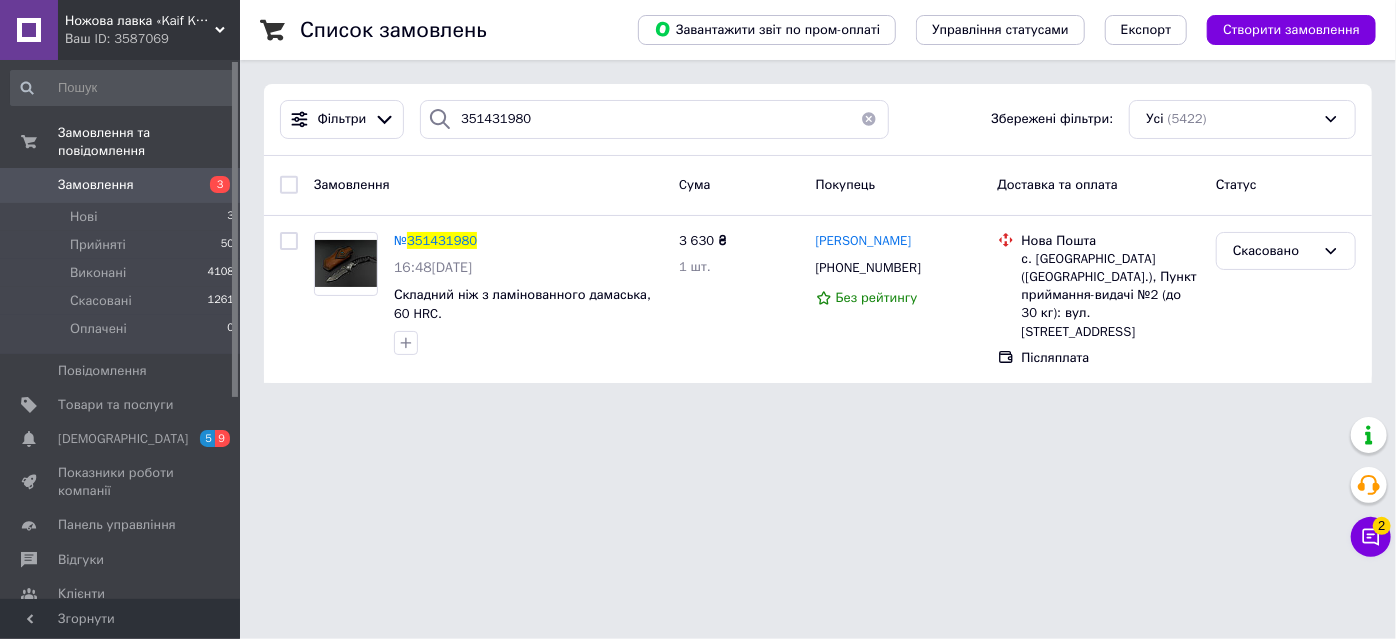 click 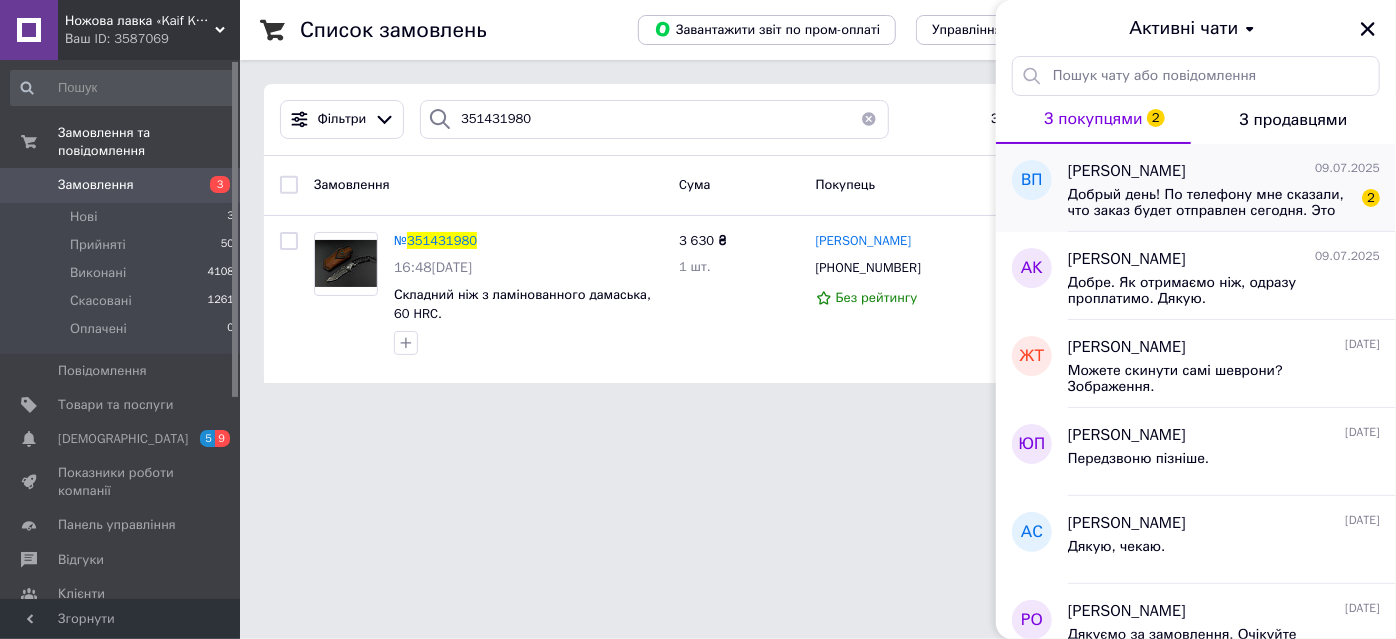 click on "Добрый день! По телефону мне сказали, что заказ будет отправлен сегодня. Это остаётся в силе, или что-то изменилось?" at bounding box center [1210, 203] 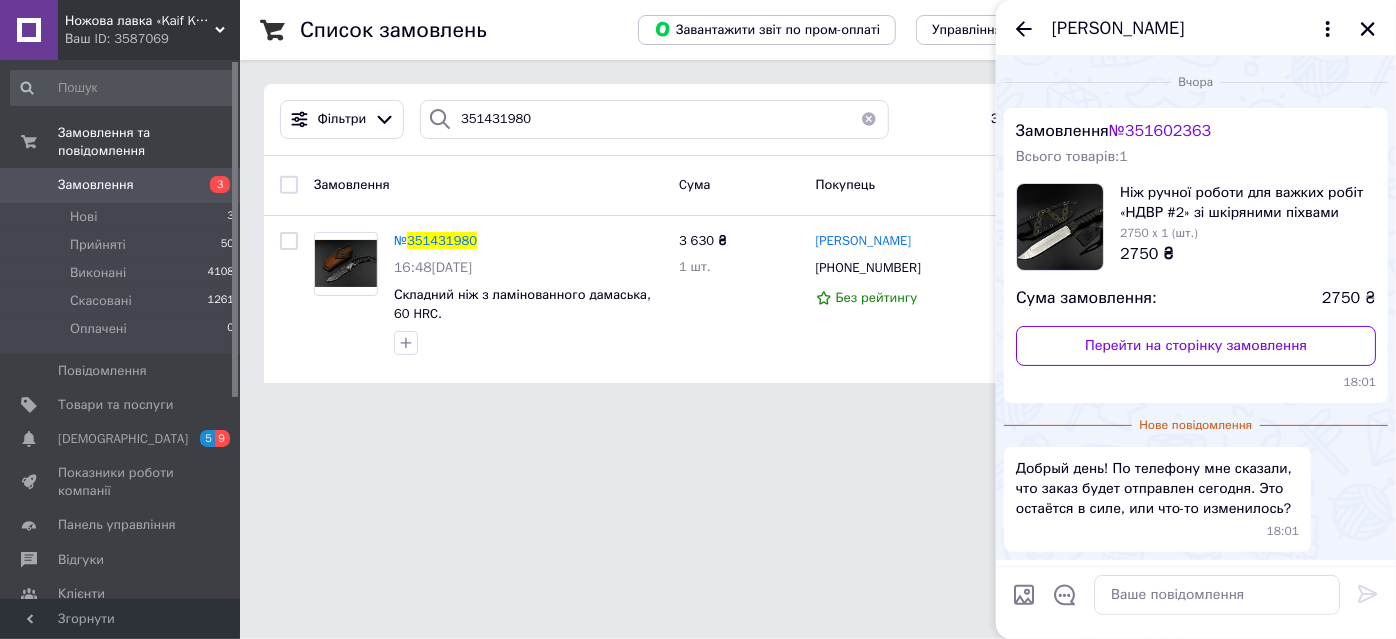 scroll, scrollTop: 66, scrollLeft: 0, axis: vertical 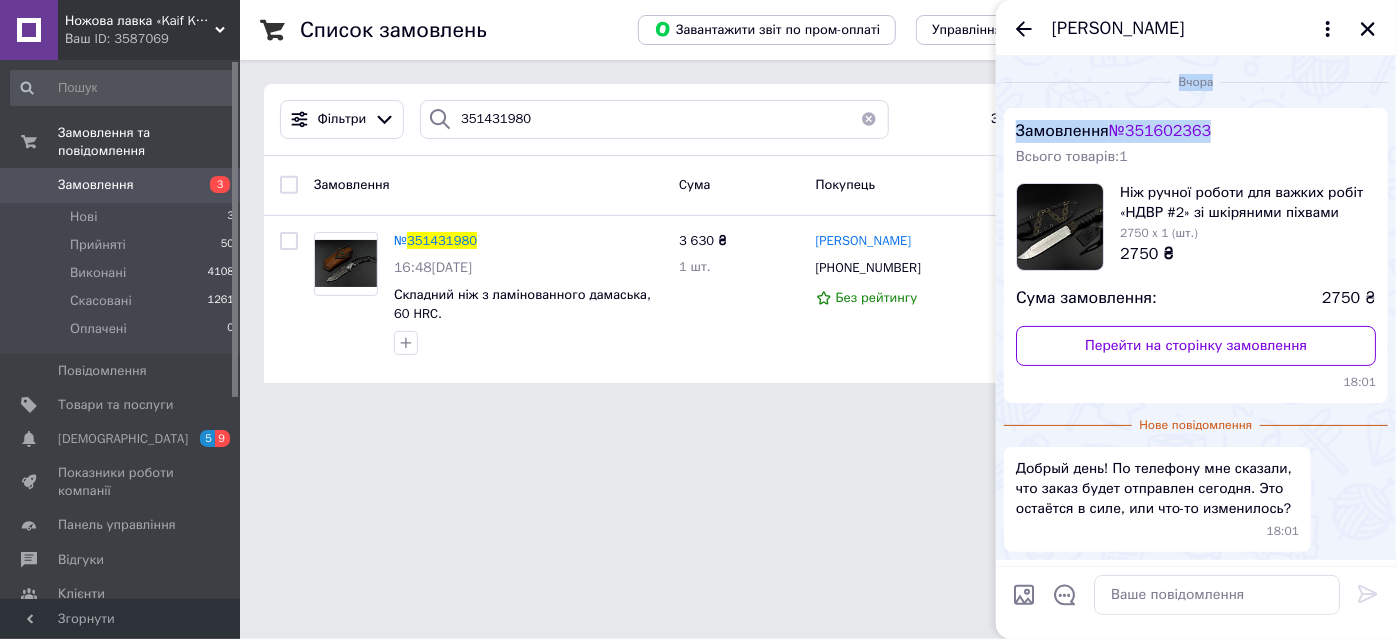drag, startPoint x: 1206, startPoint y: 66, endPoint x: 1158, endPoint y: 66, distance: 48 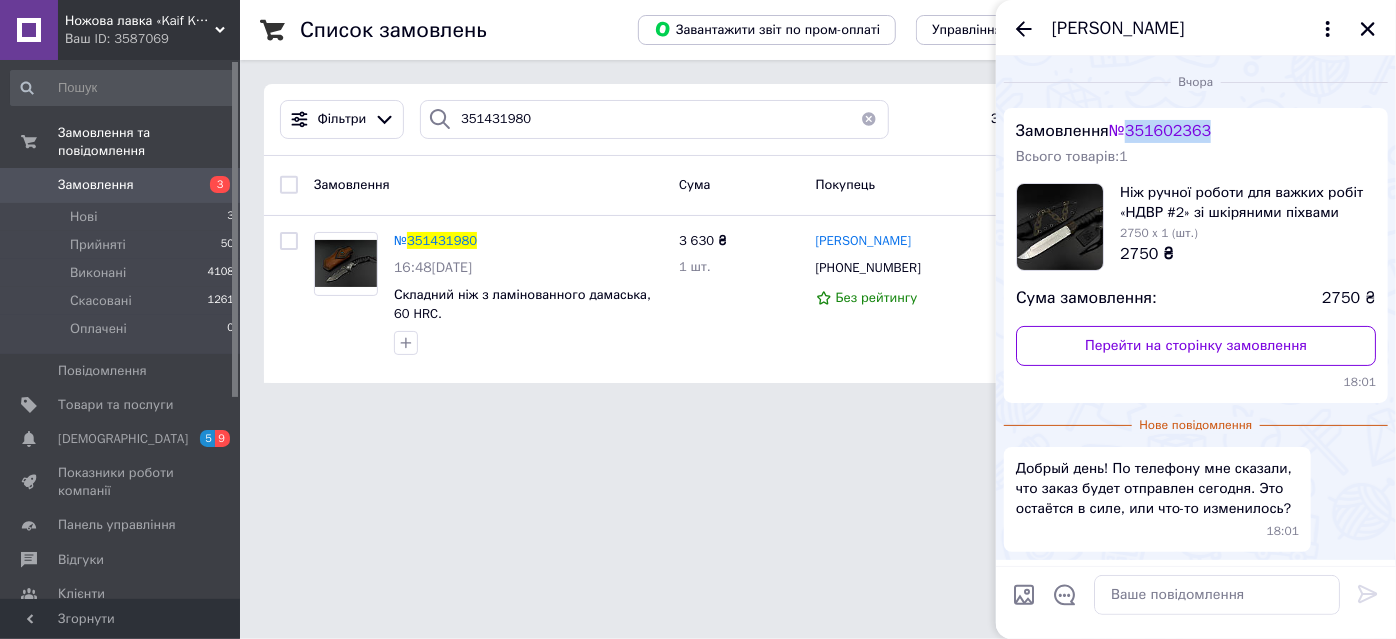 drag, startPoint x: 1197, startPoint y: 129, endPoint x: 1140, endPoint y: 129, distance: 57 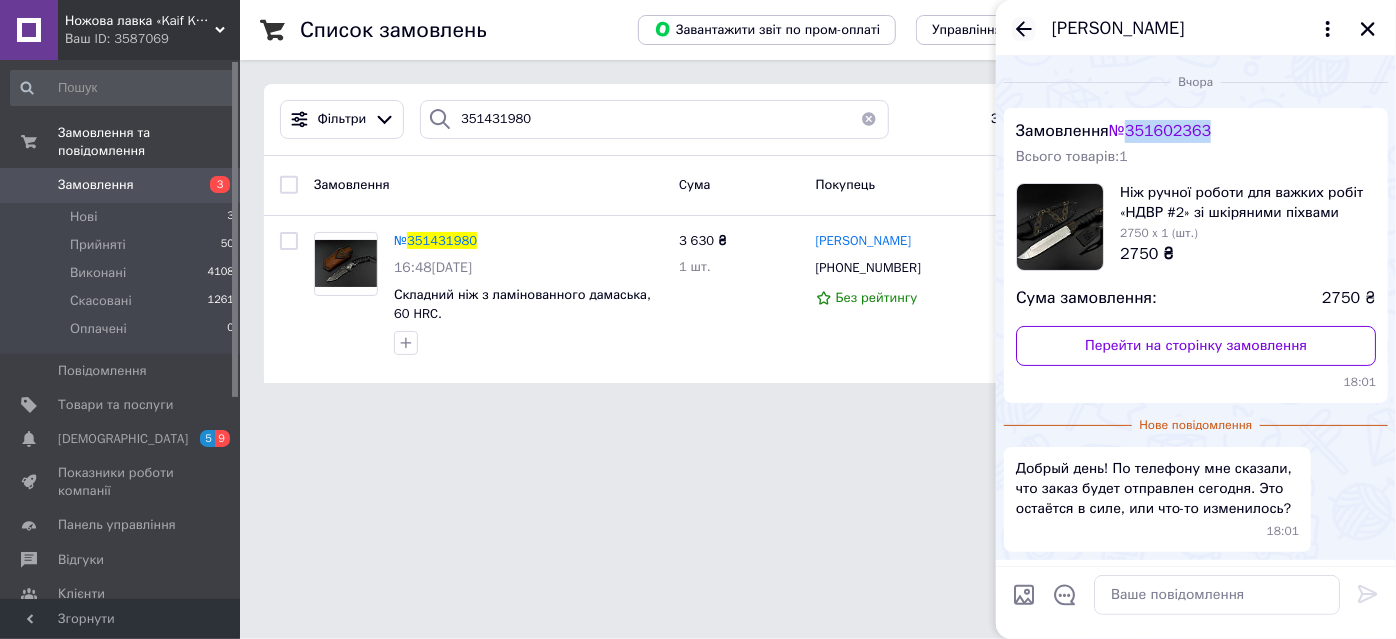 click 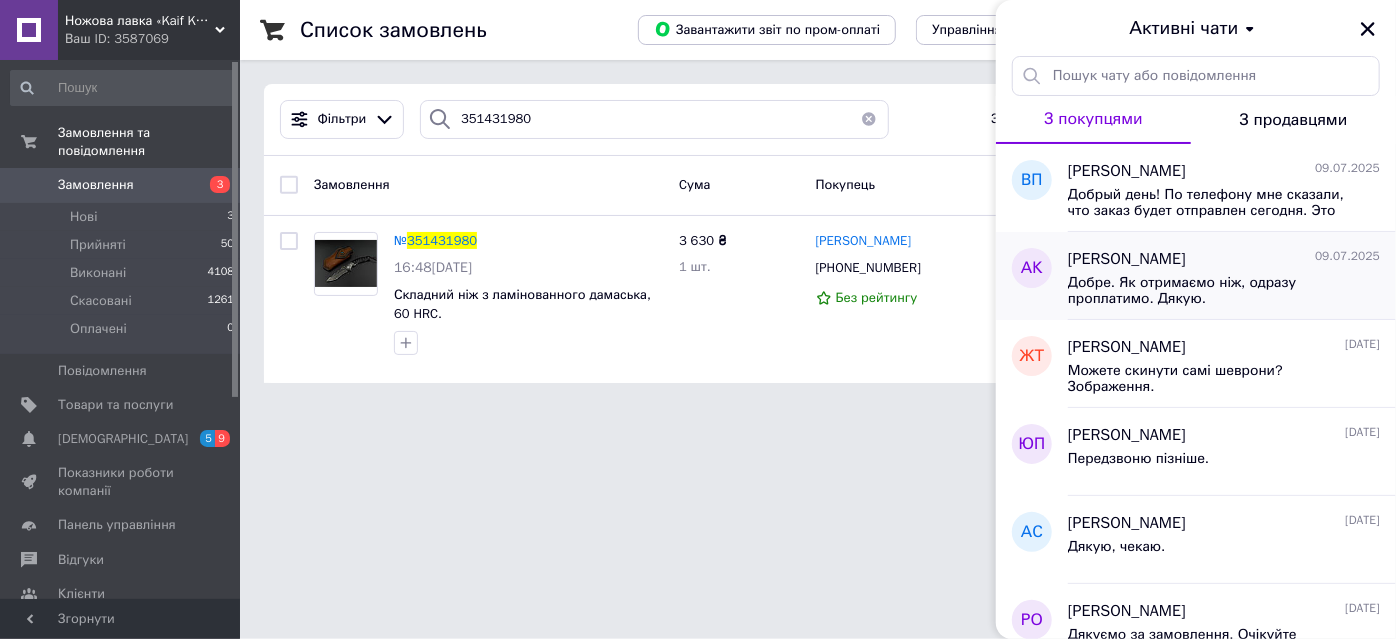 click on "Добре. Як отримаємо ніж, одразу проплатимо. Дякую." at bounding box center [1210, 291] 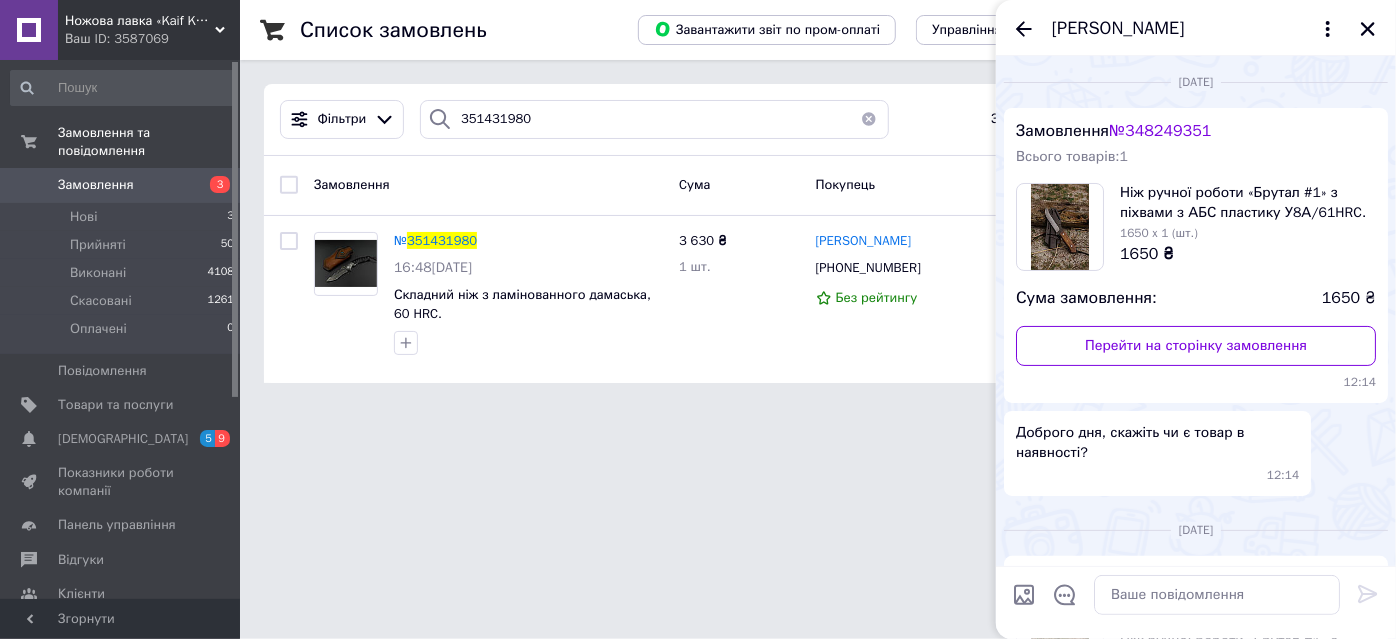 scroll, scrollTop: 1114, scrollLeft: 0, axis: vertical 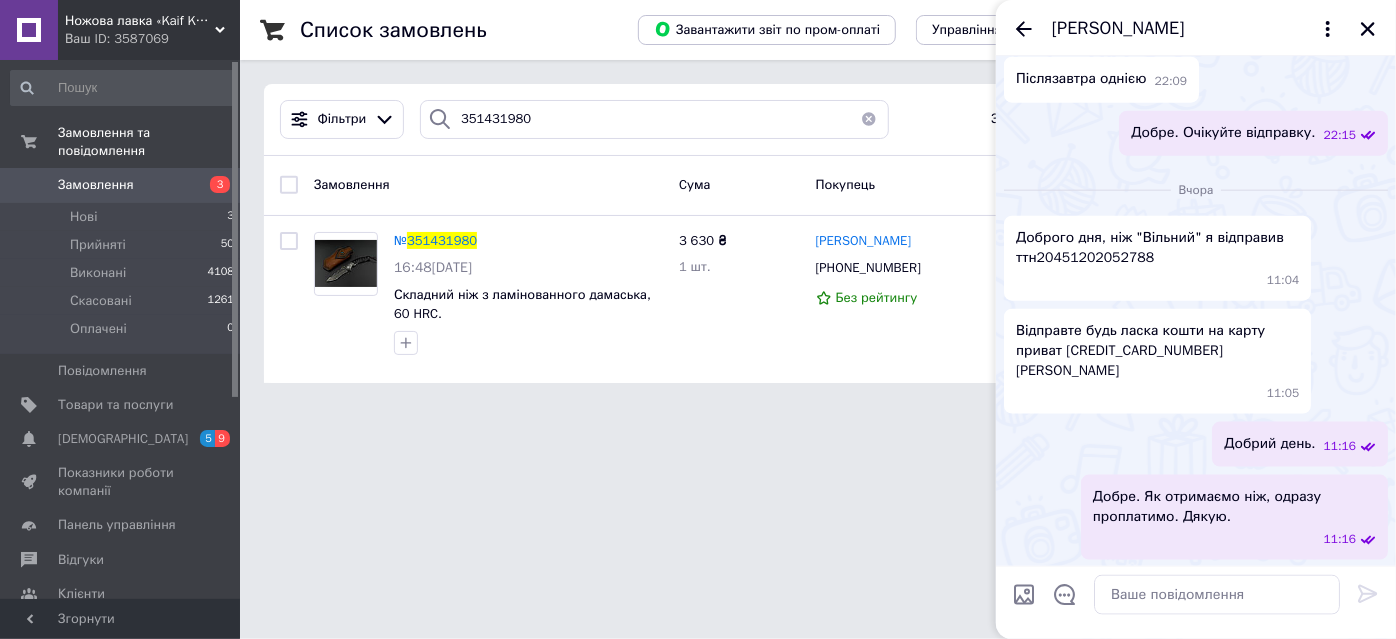 drag, startPoint x: 1065, startPoint y: 349, endPoint x: 1165, endPoint y: 370, distance: 102.18121 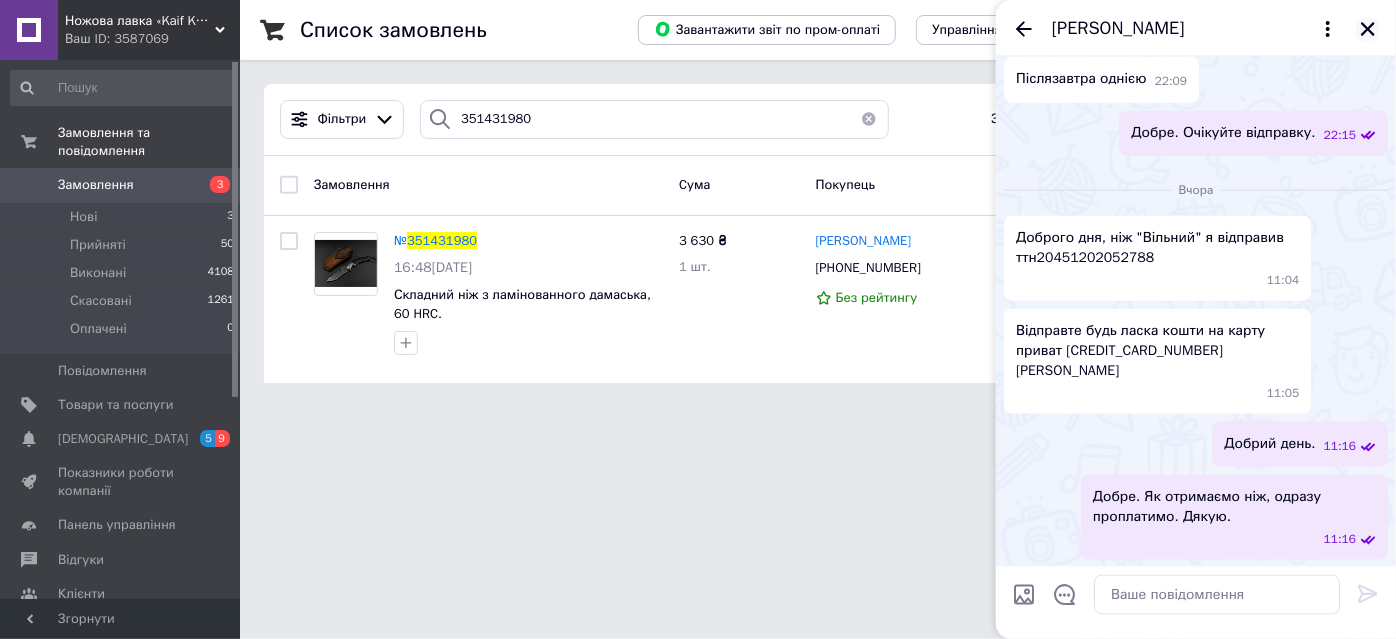 click 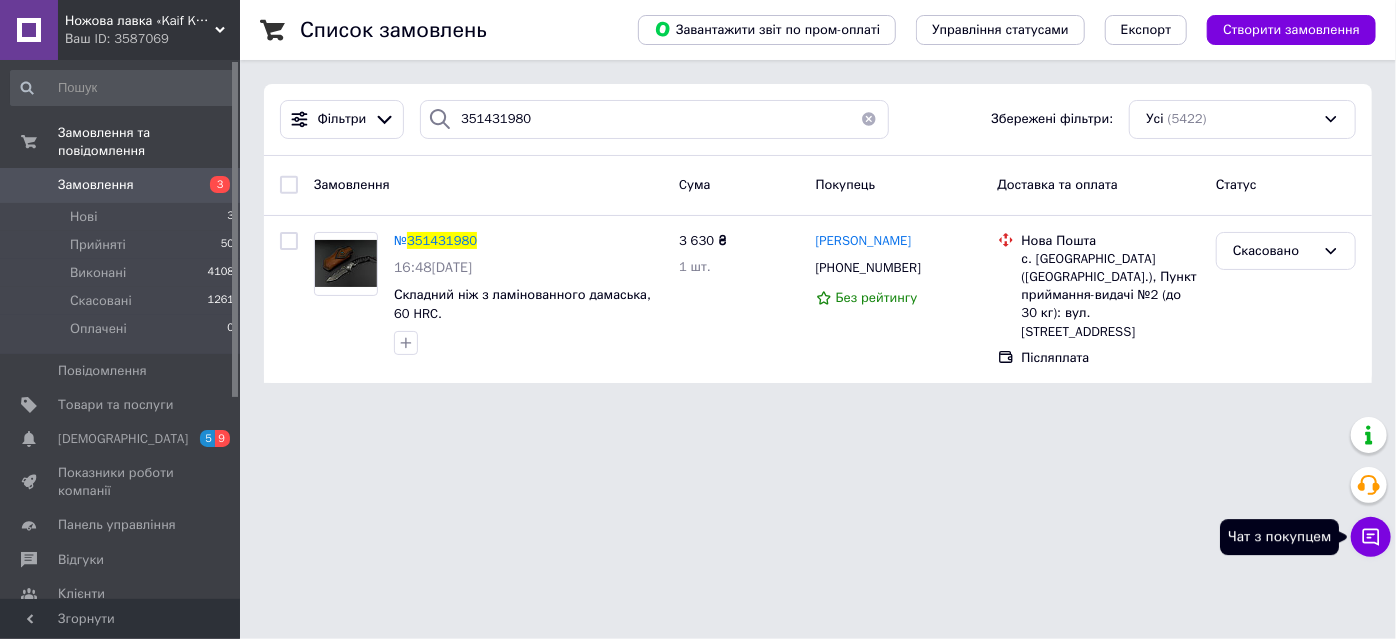click 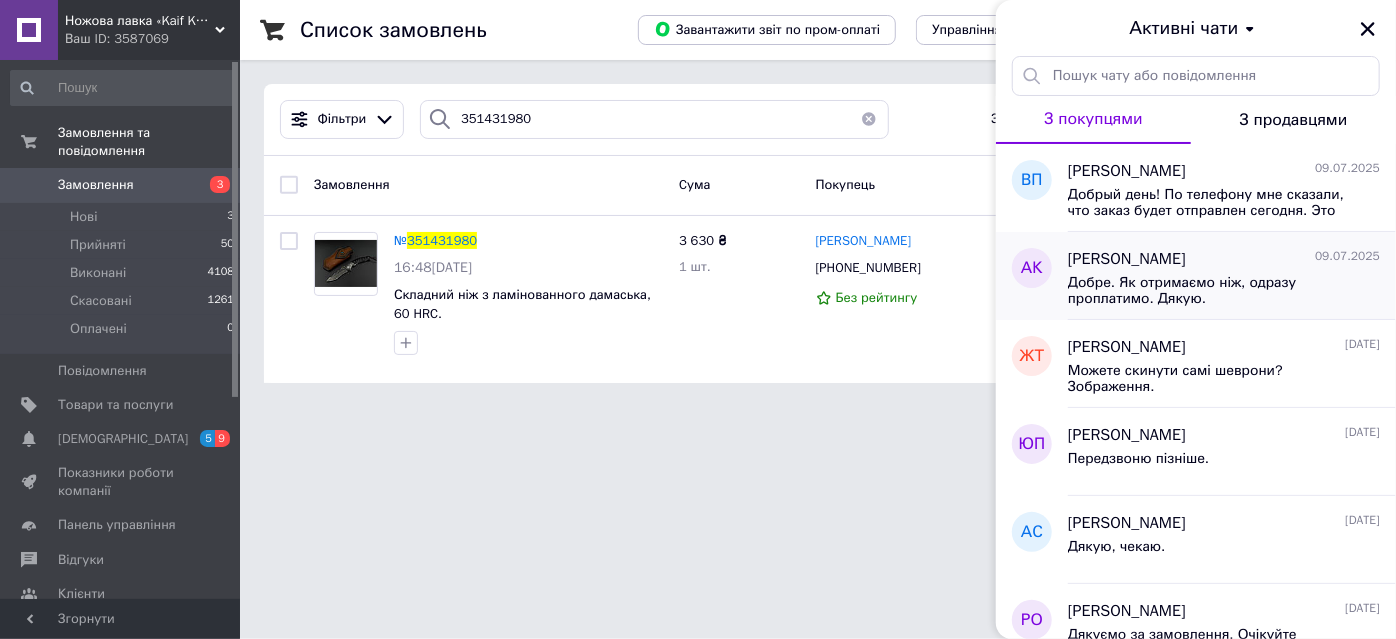 click on "Добре. Як отримаємо ніж, одразу проплатимо. Дякую." at bounding box center (1210, 291) 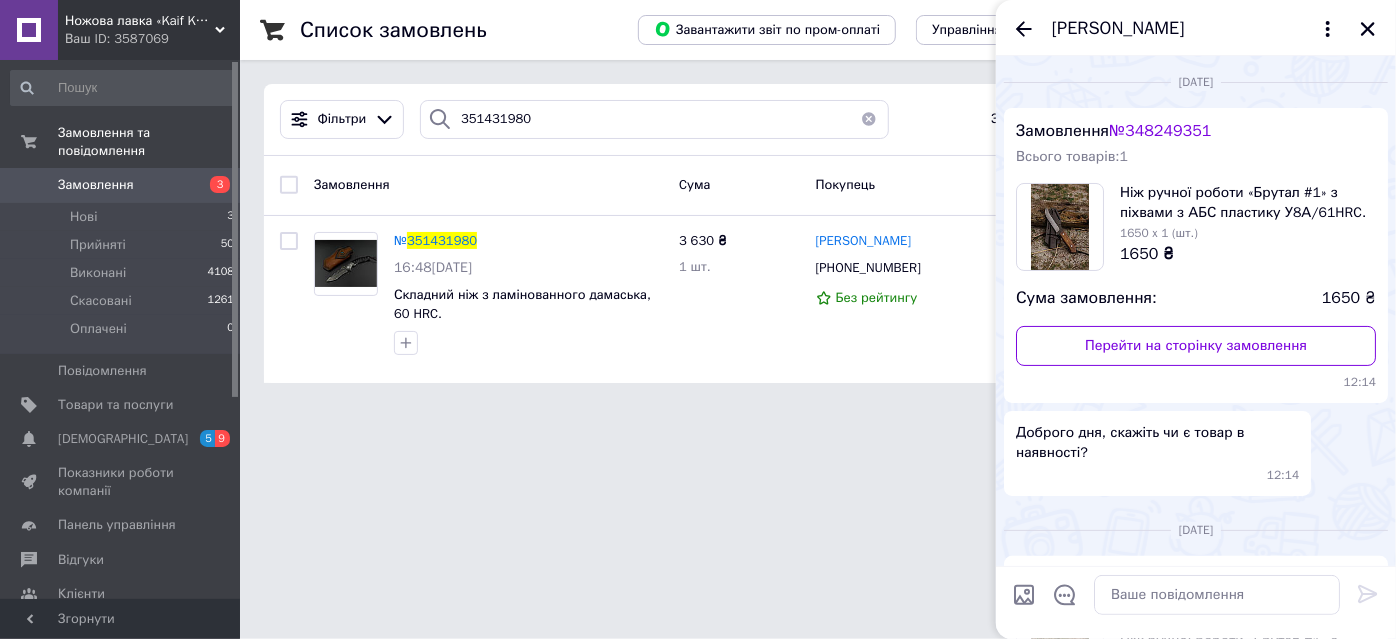scroll, scrollTop: 1114, scrollLeft: 0, axis: vertical 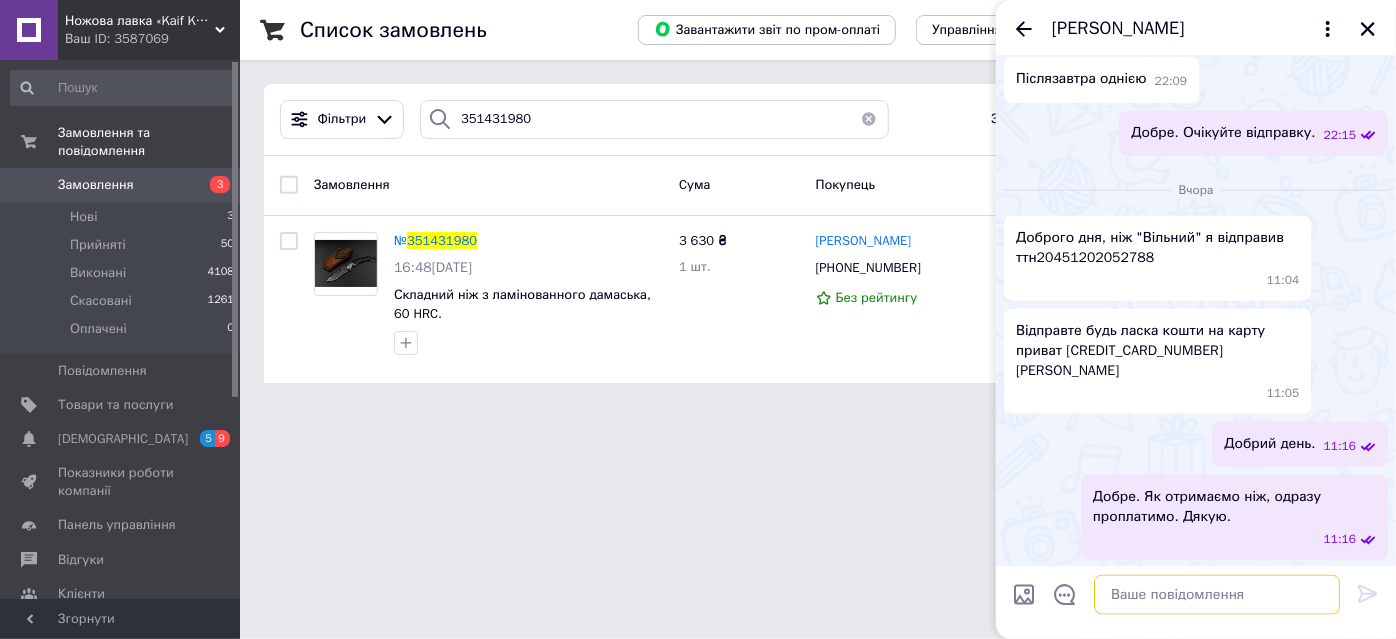 click at bounding box center [1217, 595] 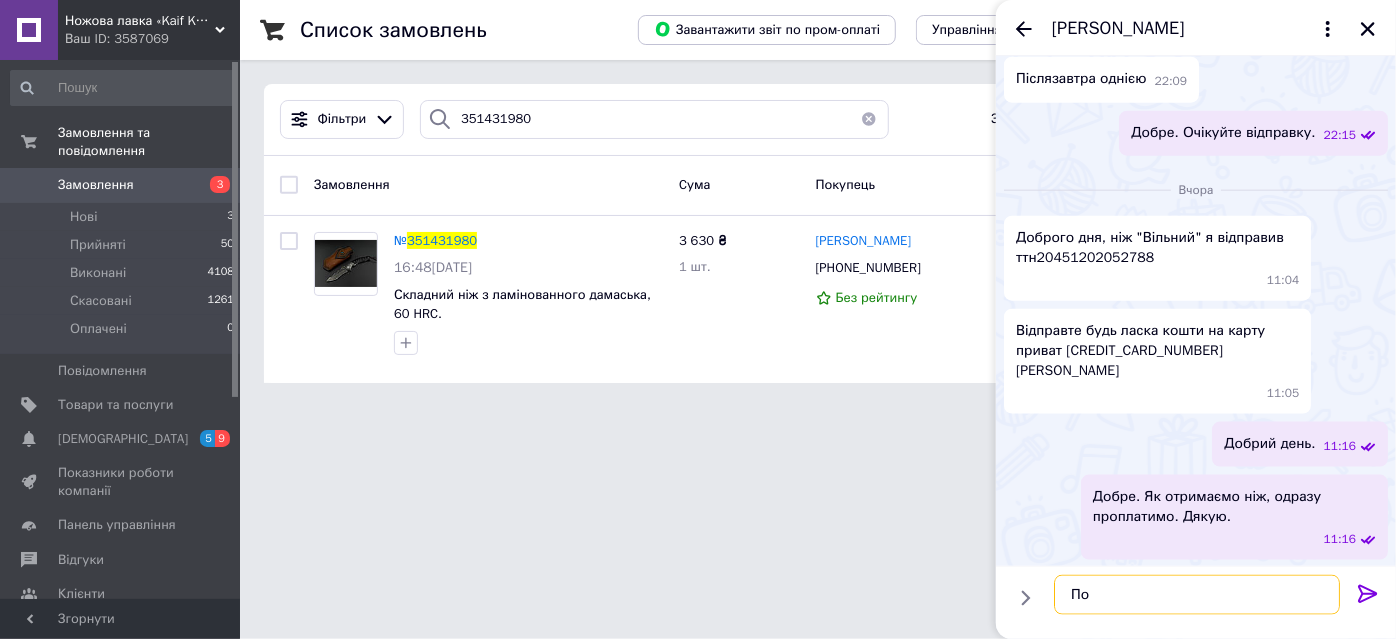 type on "П" 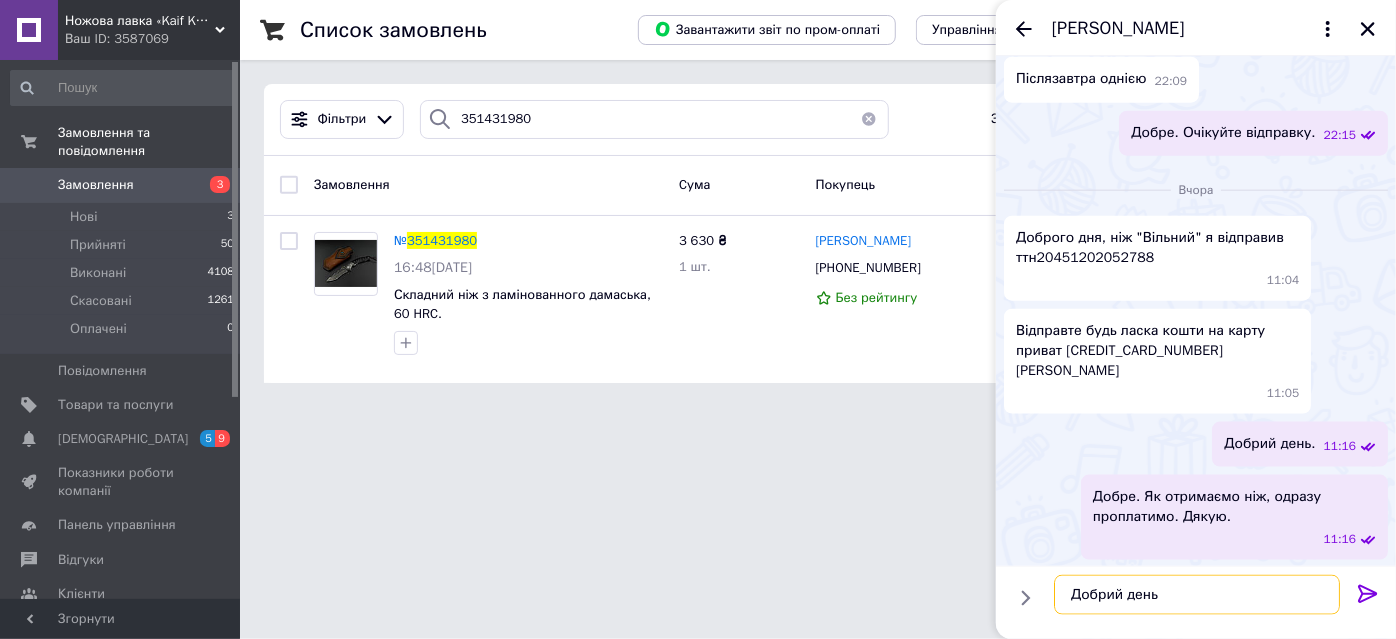 type on "Добрий день." 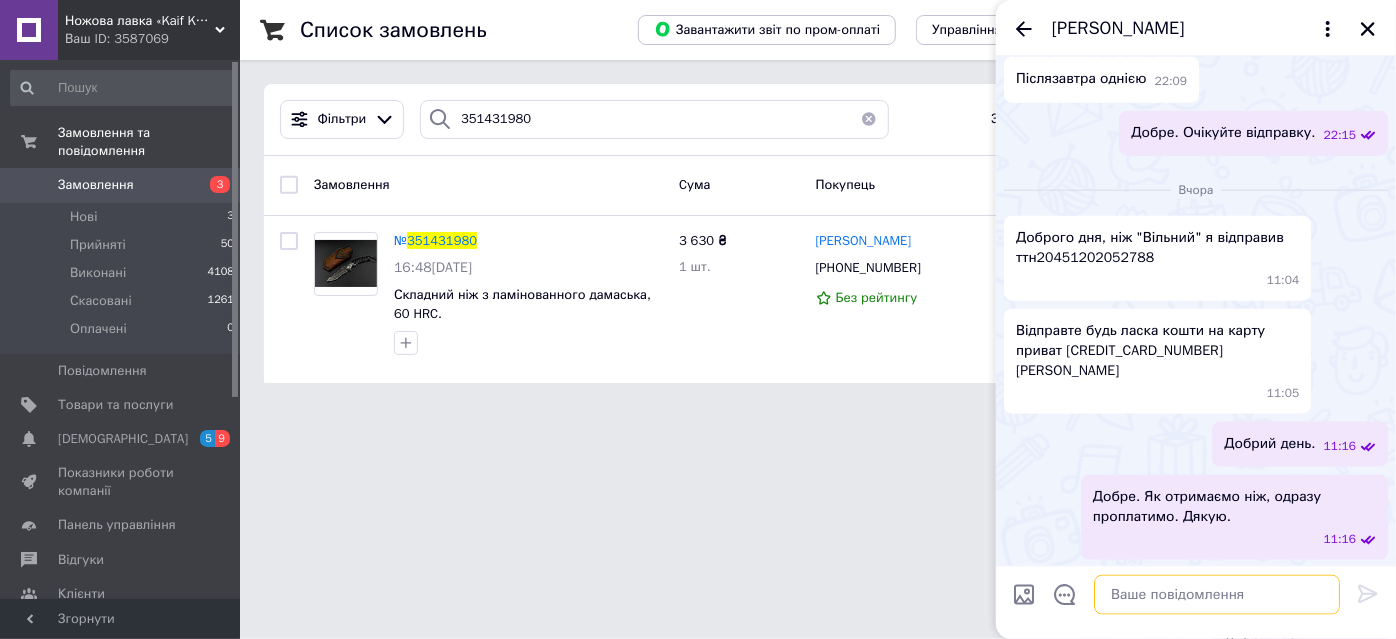 scroll, scrollTop: 1220, scrollLeft: 0, axis: vertical 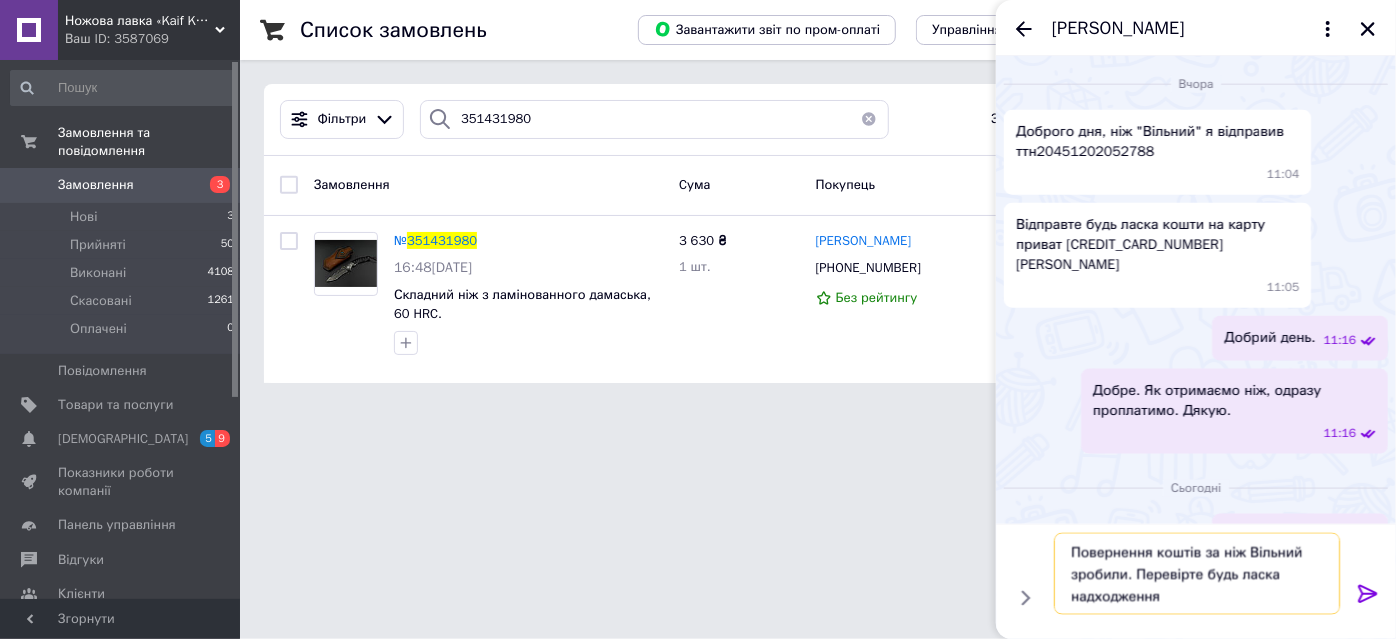 type on "Повернення коштів за ніж Вільний зробили. Перевірте будь ласка надходження." 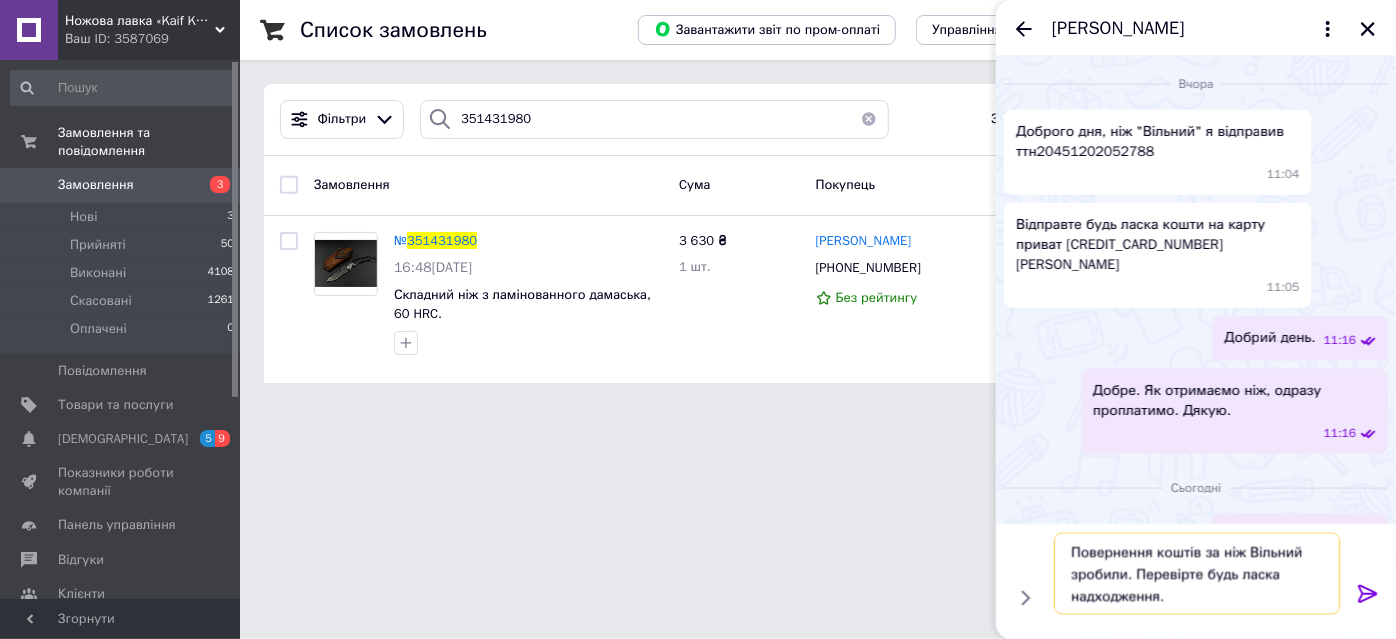 type 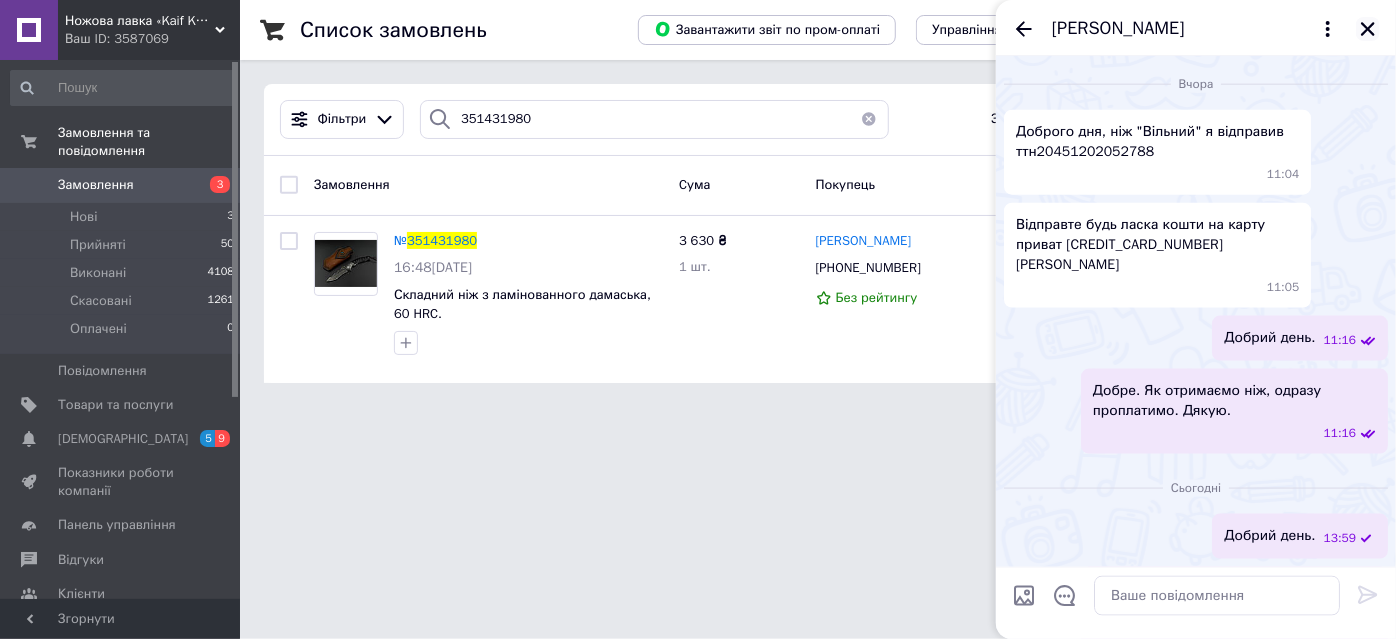 click 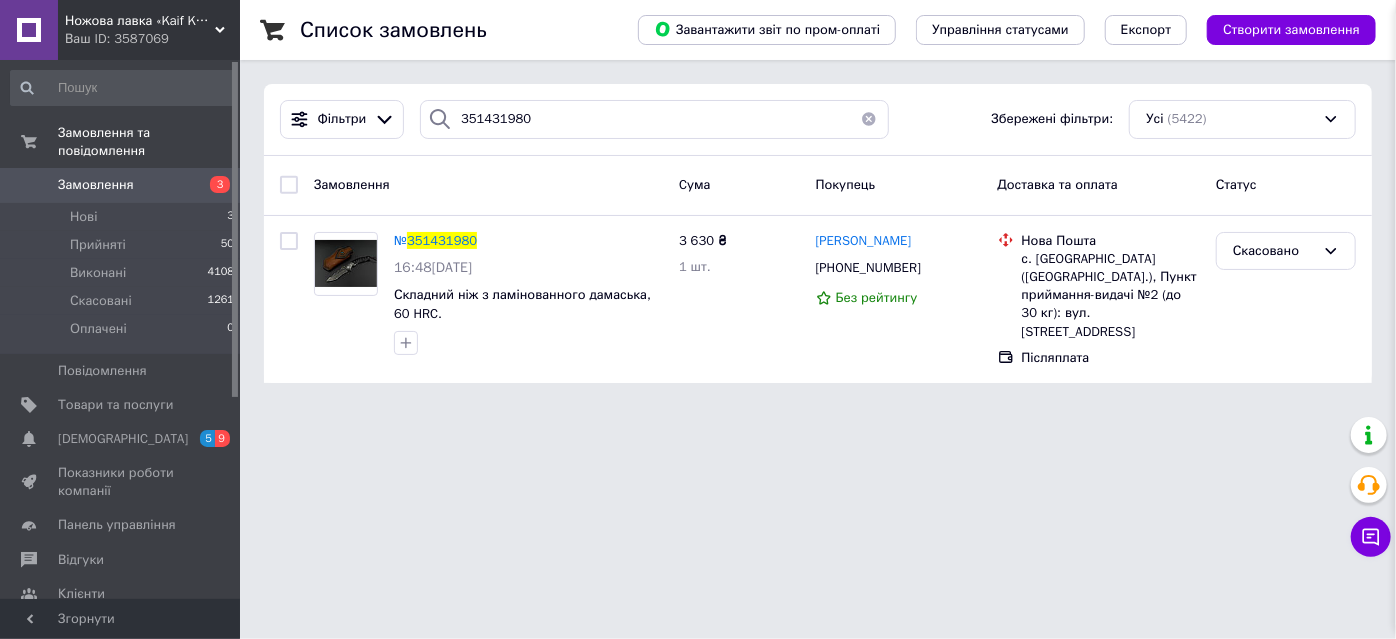 scroll, scrollTop: 1333, scrollLeft: 0, axis: vertical 